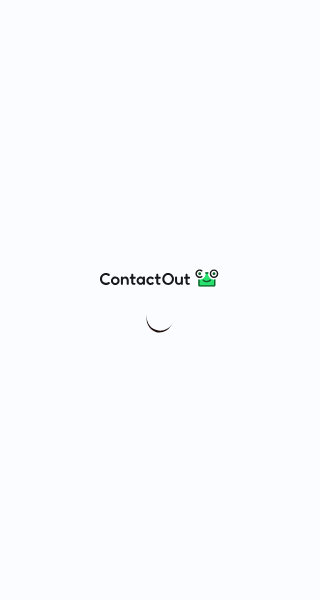 scroll, scrollTop: 0, scrollLeft: 0, axis: both 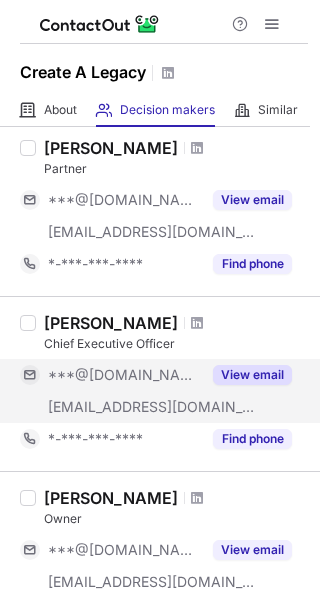 click on "View email" at bounding box center (252, 375) 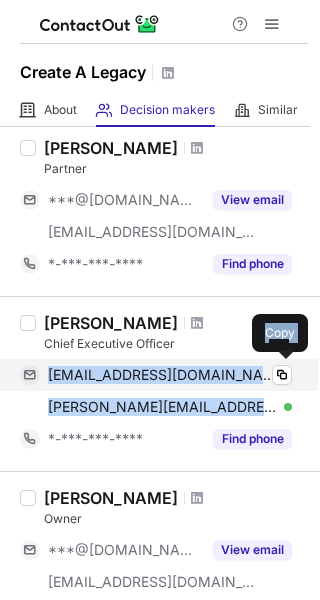 drag, startPoint x: 244, startPoint y: 411, endPoint x: 37, endPoint y: 375, distance: 210.10712 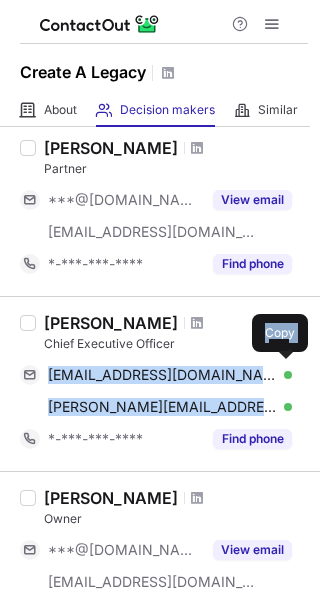 copy on "shawnmahdavi@gmail.com Verified Copy shawn@makoragency.com" 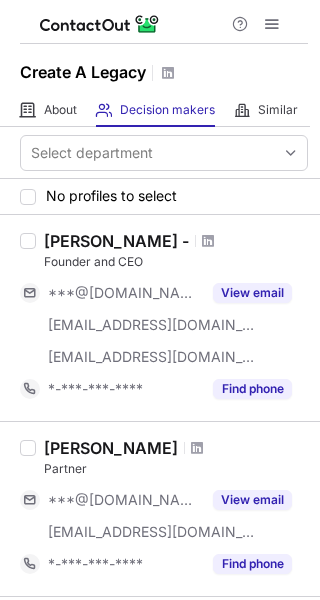 scroll, scrollTop: 0, scrollLeft: 0, axis: both 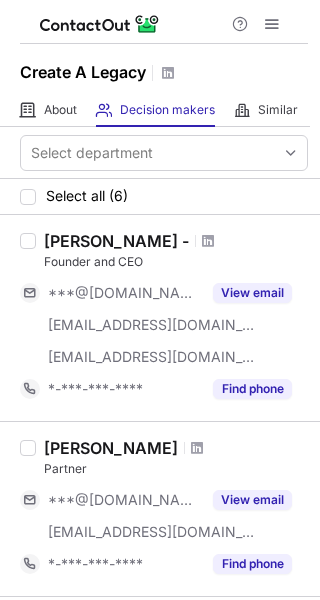 click on "Partner" at bounding box center (176, 469) 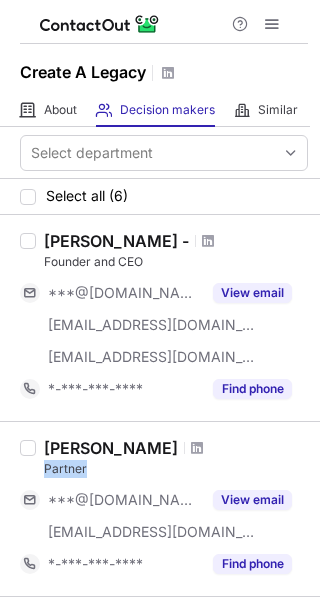 click on "Partner" at bounding box center (176, 469) 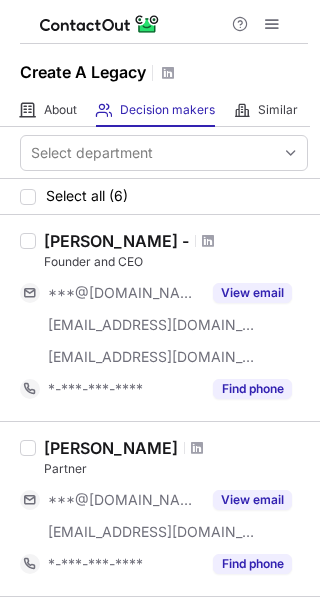 click on "Partner" at bounding box center [176, 469] 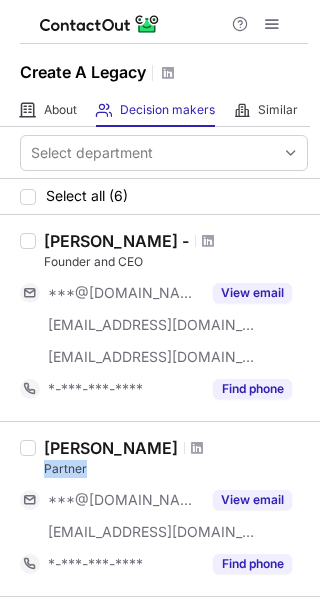 click on "Partner" at bounding box center [176, 469] 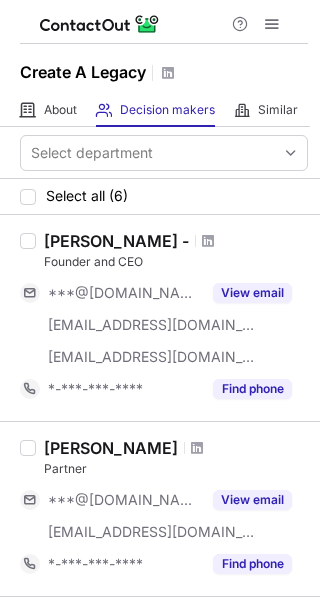 click on "Partner" at bounding box center (176, 469) 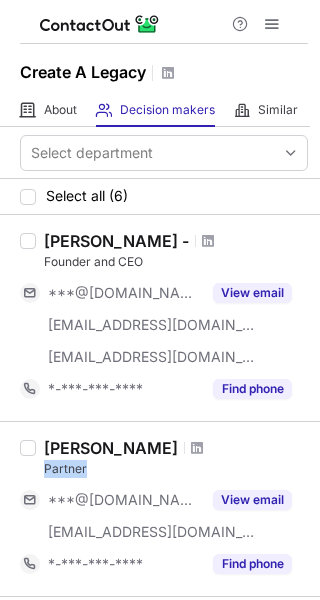 click on "Partner" at bounding box center (176, 469) 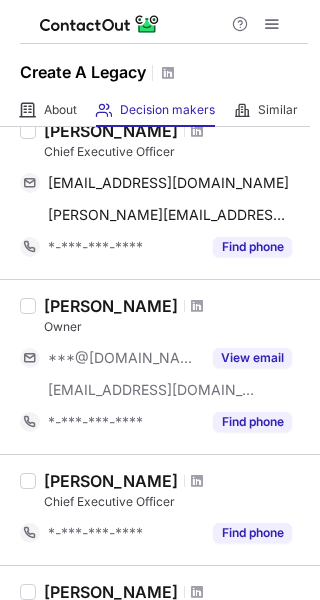 scroll, scrollTop: 451, scrollLeft: 0, axis: vertical 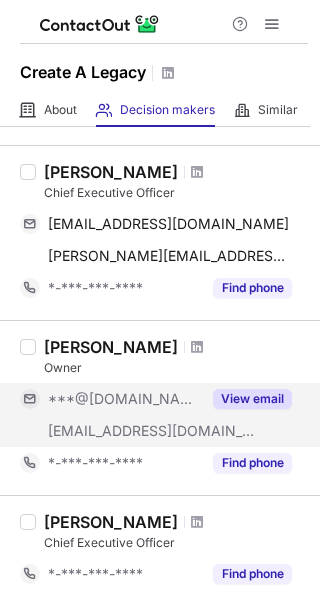 click on "View email" at bounding box center (252, 399) 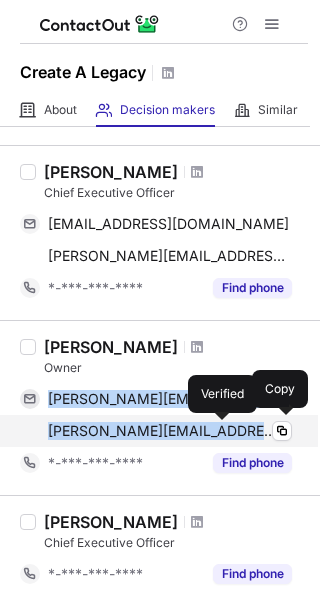 drag, startPoint x: 39, startPoint y: 388, endPoint x: 223, endPoint y: 427, distance: 188.08774 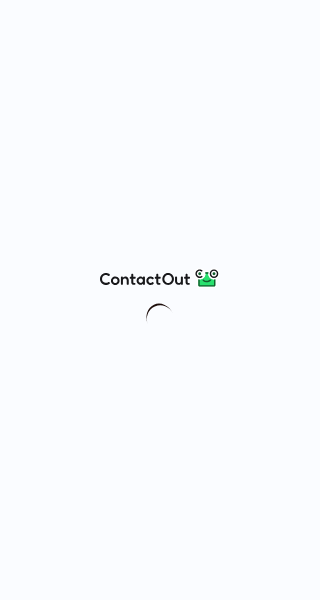 scroll, scrollTop: 0, scrollLeft: 0, axis: both 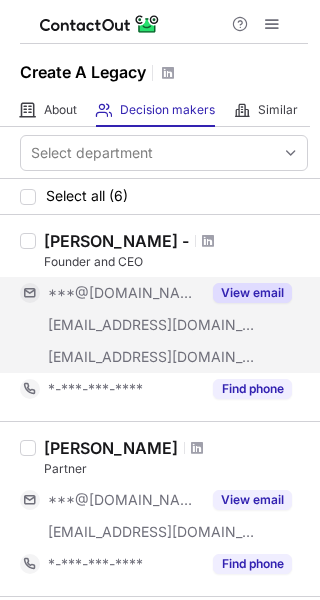 click on "View email" at bounding box center [252, 293] 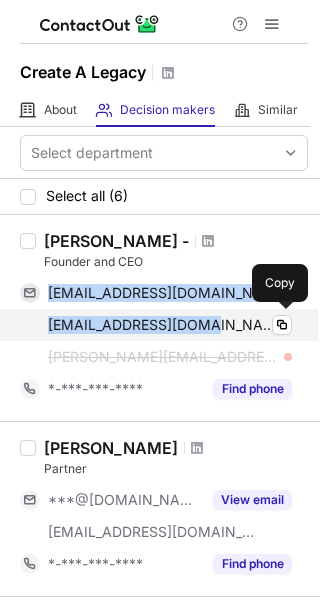 drag, startPoint x: 44, startPoint y: 280, endPoint x: 208, endPoint y: 320, distance: 168.80759 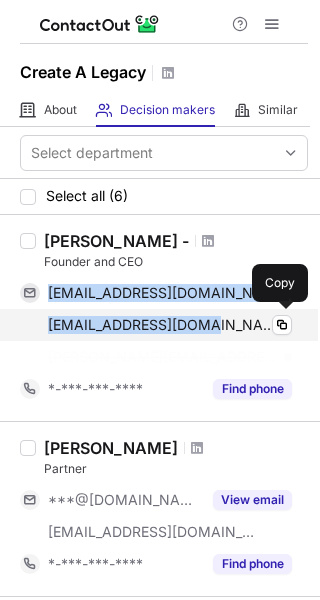 copy on "[EMAIL_ADDRESS][DOMAIN_NAME] Verified Copy [EMAIL_ADDRESS][DOMAIN_NAME]" 